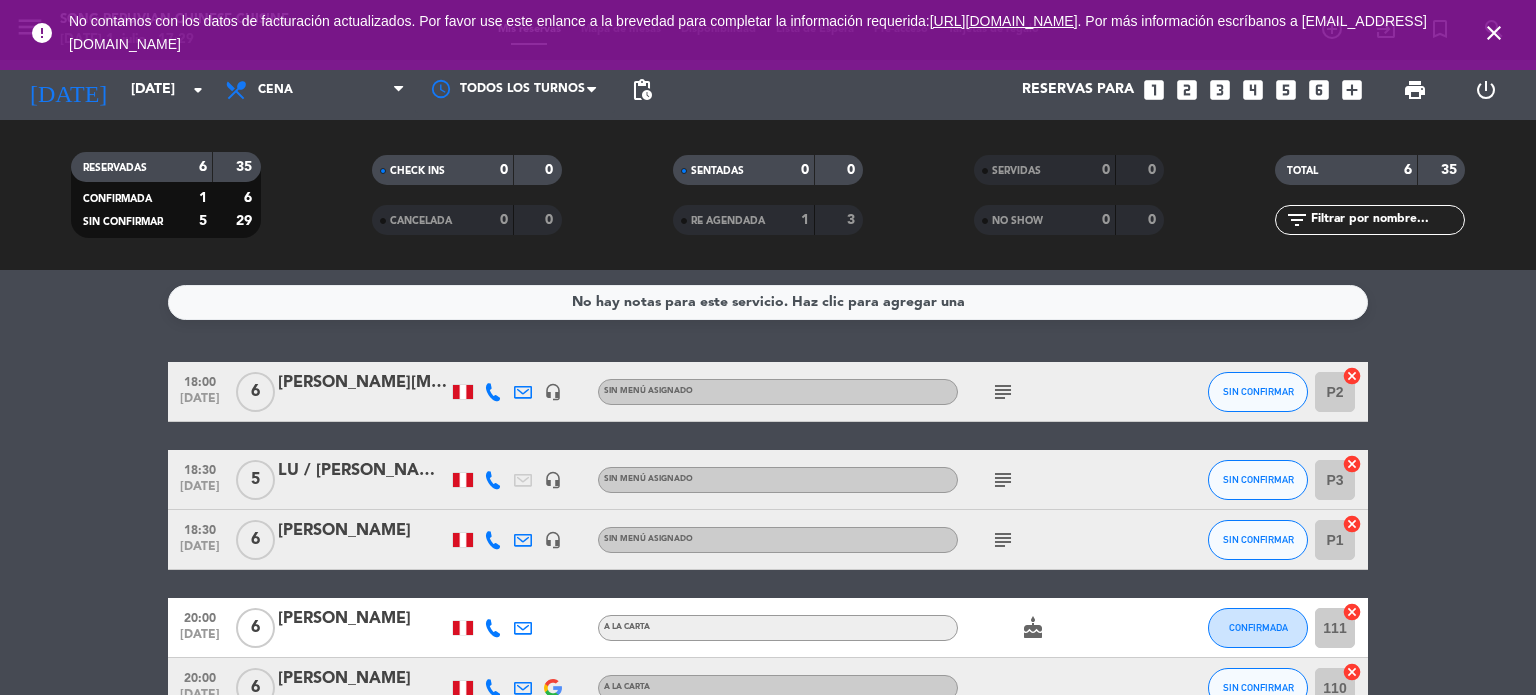 scroll, scrollTop: 0, scrollLeft: 0, axis: both 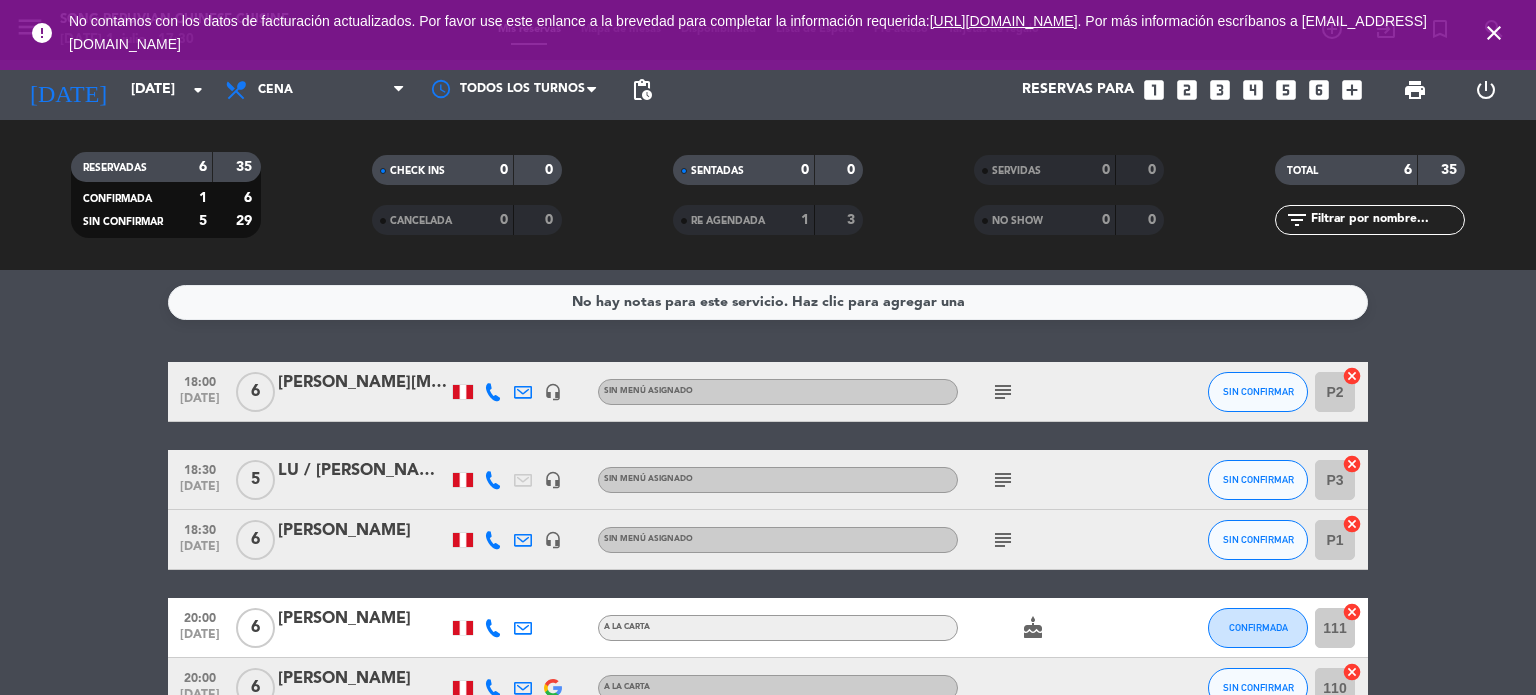 drag, startPoint x: 1497, startPoint y: 35, endPoint x: 668, endPoint y: -12, distance: 830.33124 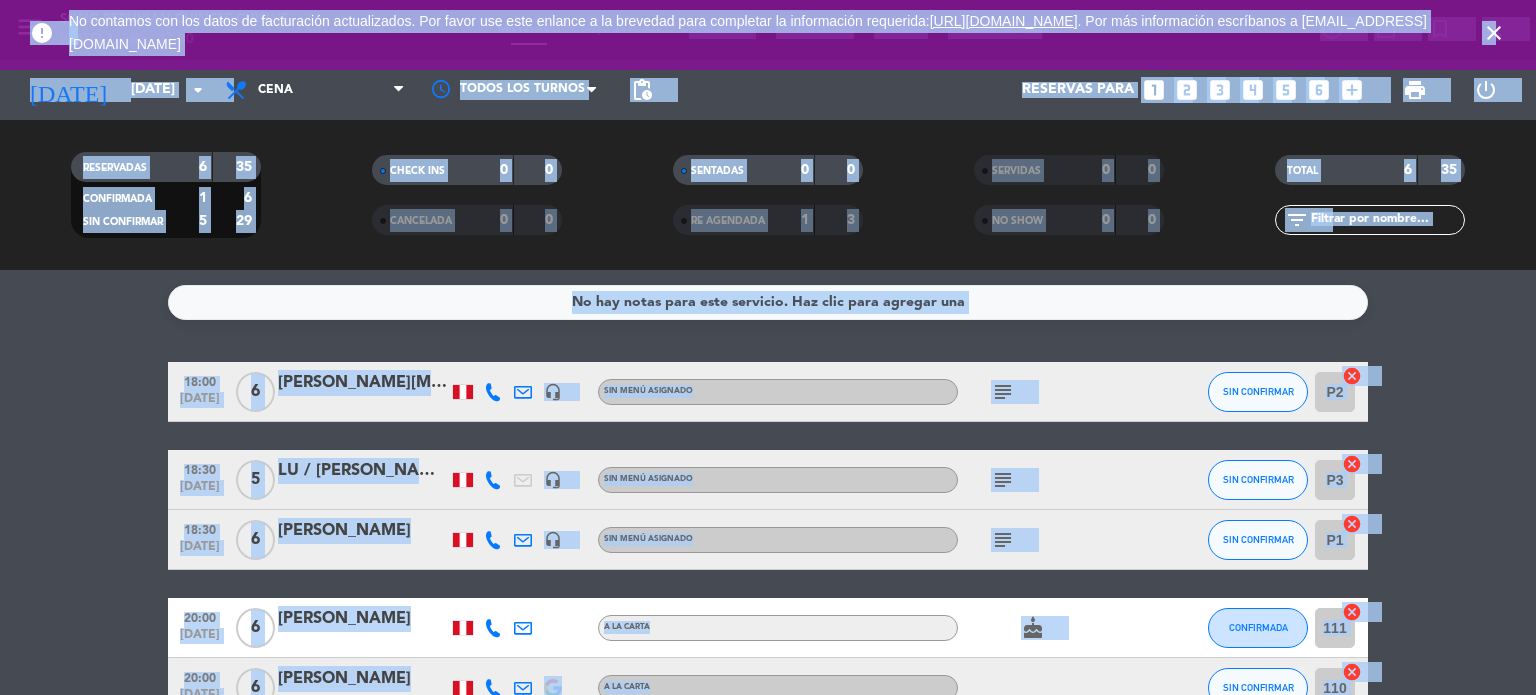 click on "RESERVADAS   6   35   CONFIRMADA   1   6   SIN CONFIRMAR   5   29   CHECK INS   0   0   CANCELADA   0   0   SENTADAS   0   0   RE AGENDADA   1   3   SERVIDAS   0   0   NO SHOW   0   0   TOTAL   6   35  filter_list" 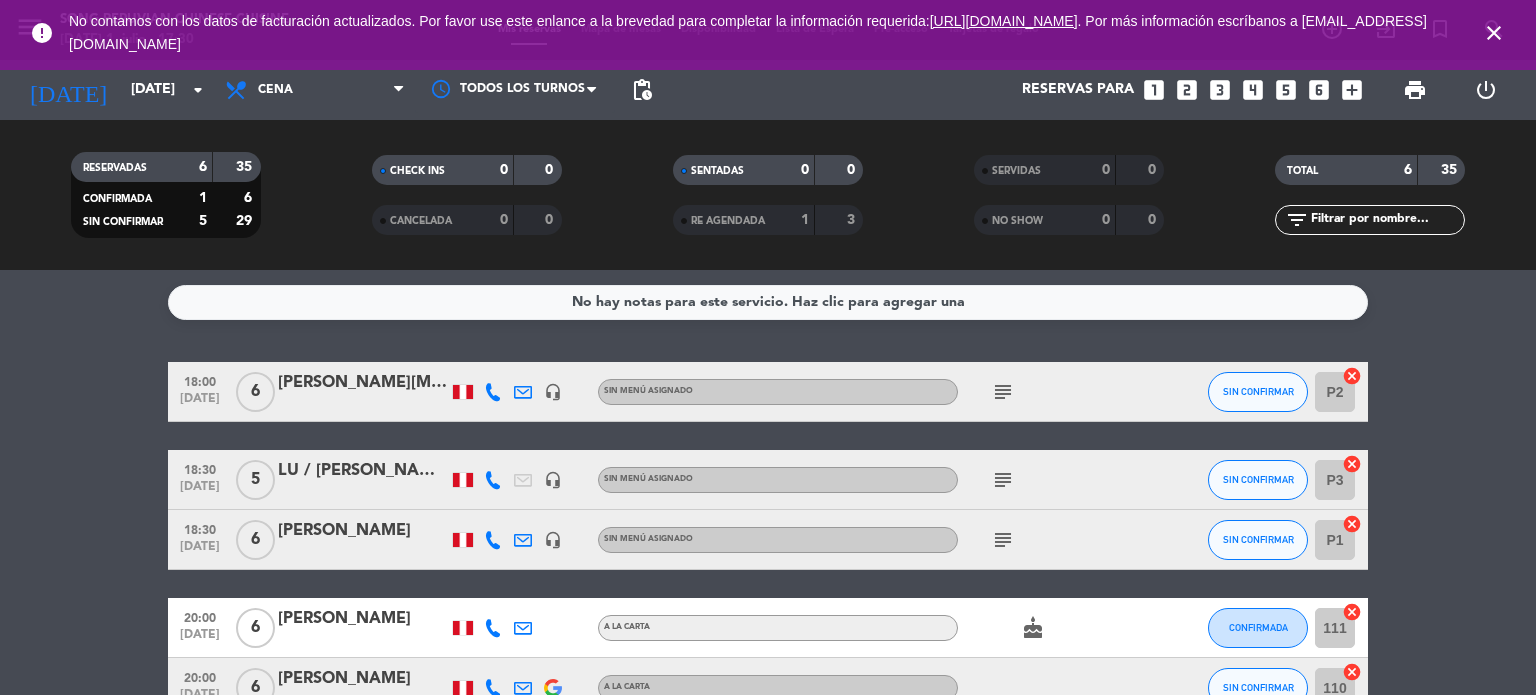 click on "close" at bounding box center (1494, 33) 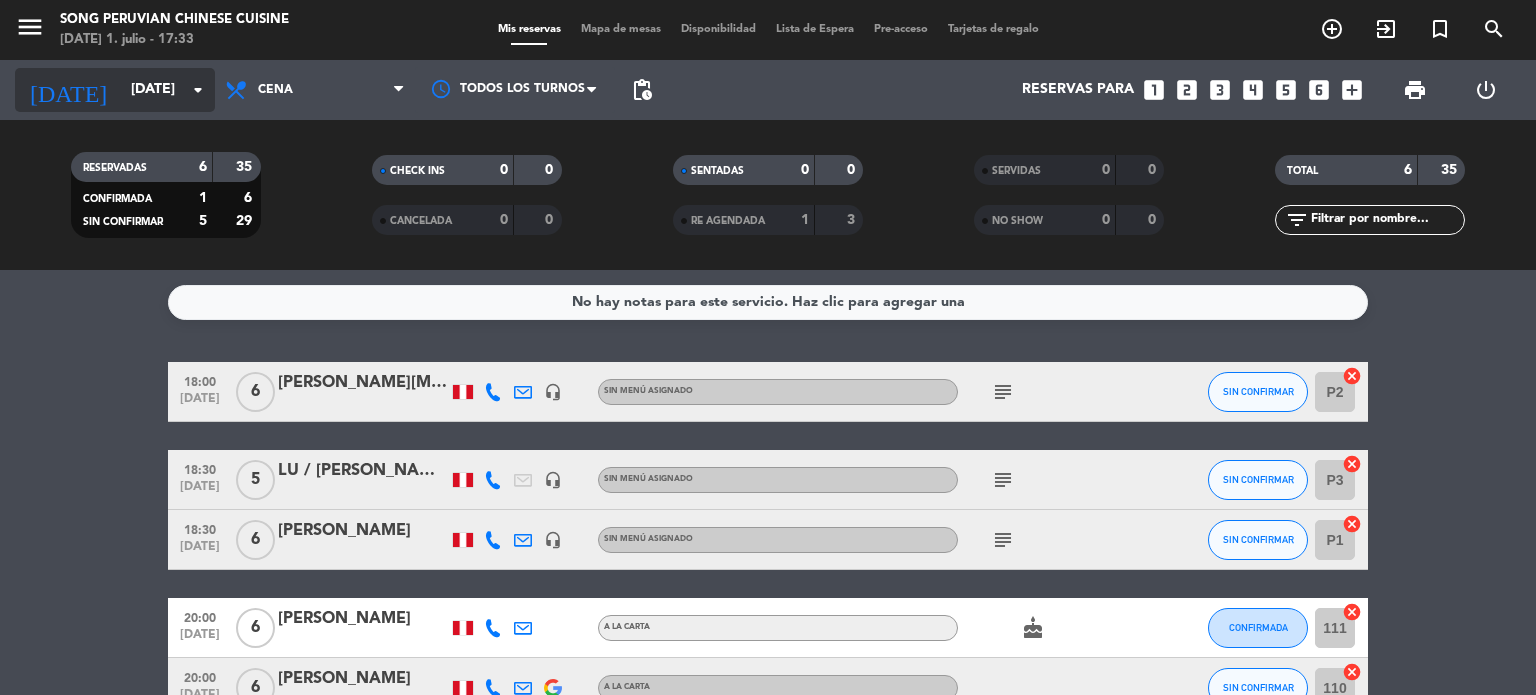 click on "[DATE]" 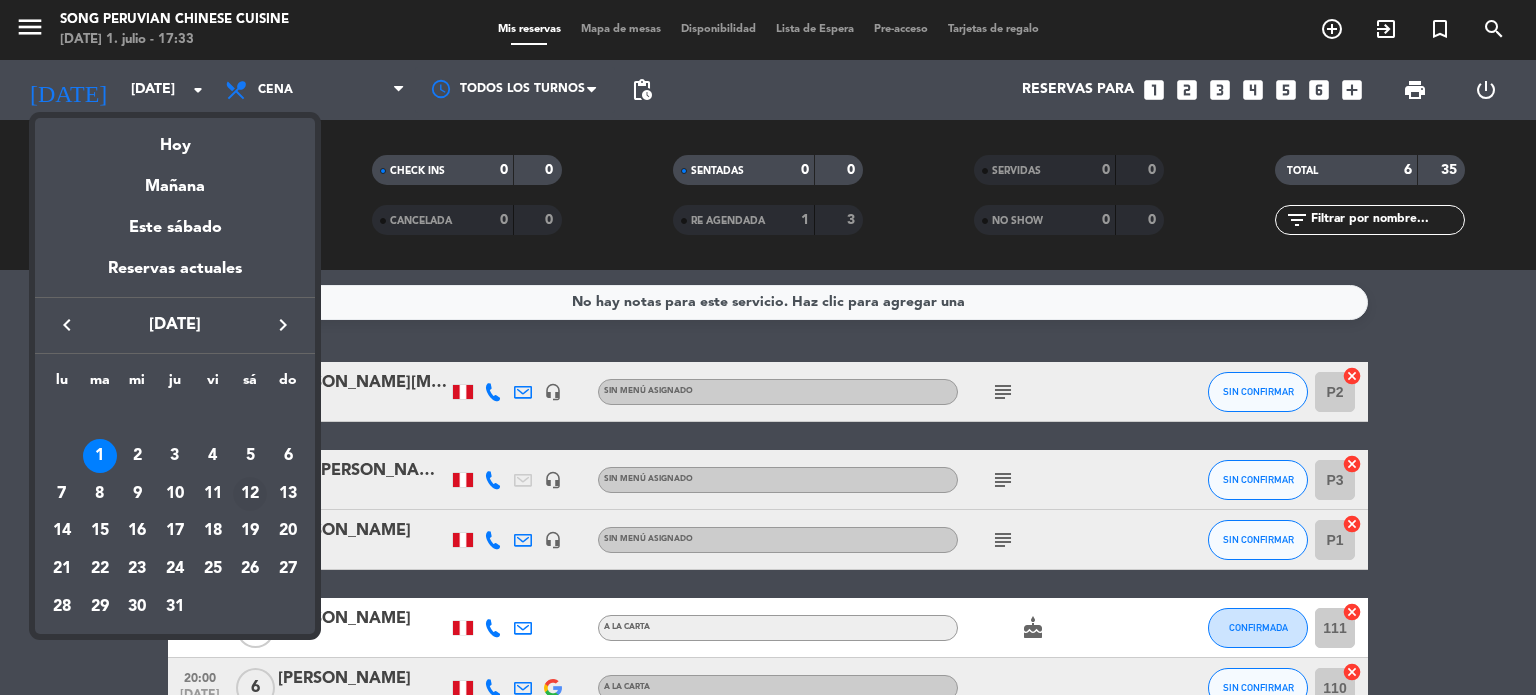 click on "12" at bounding box center (250, 494) 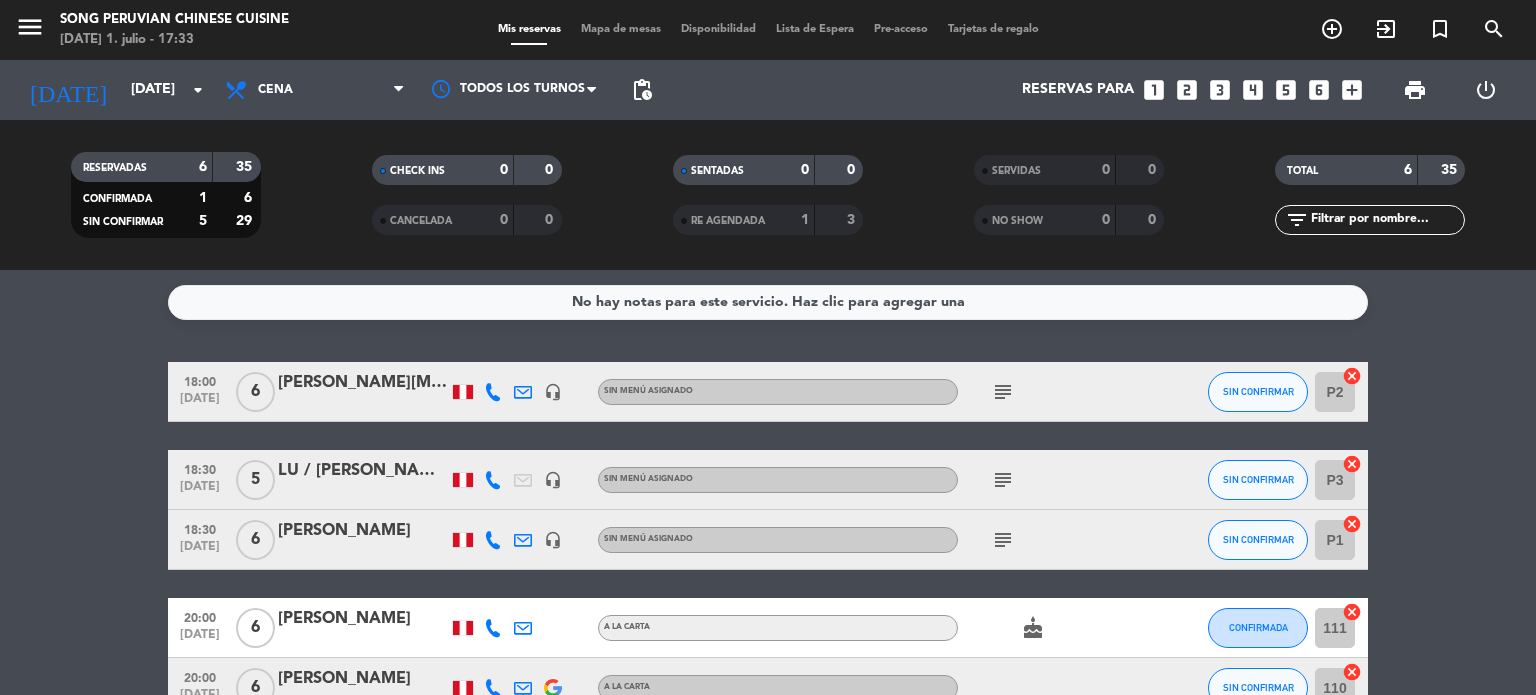 type on "[DATE]" 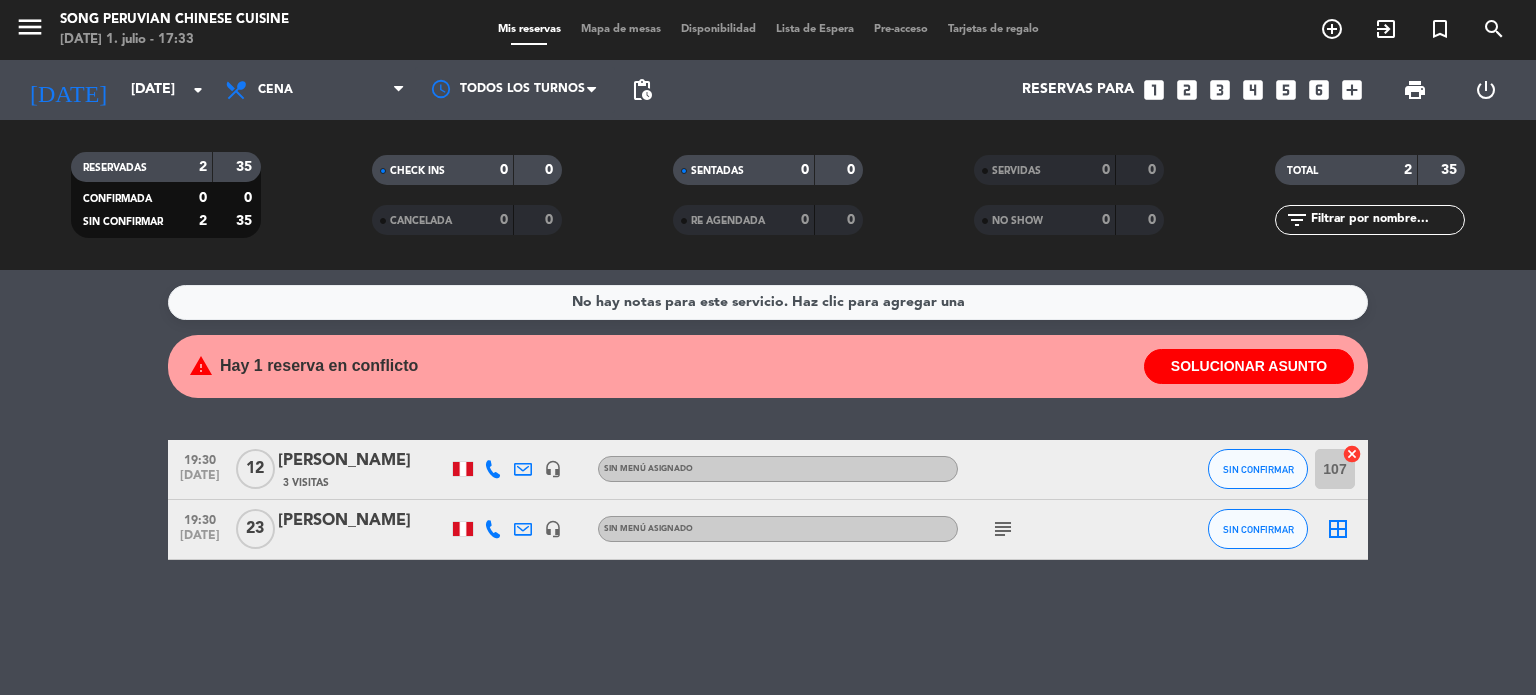 click on "[PERSON_NAME]" 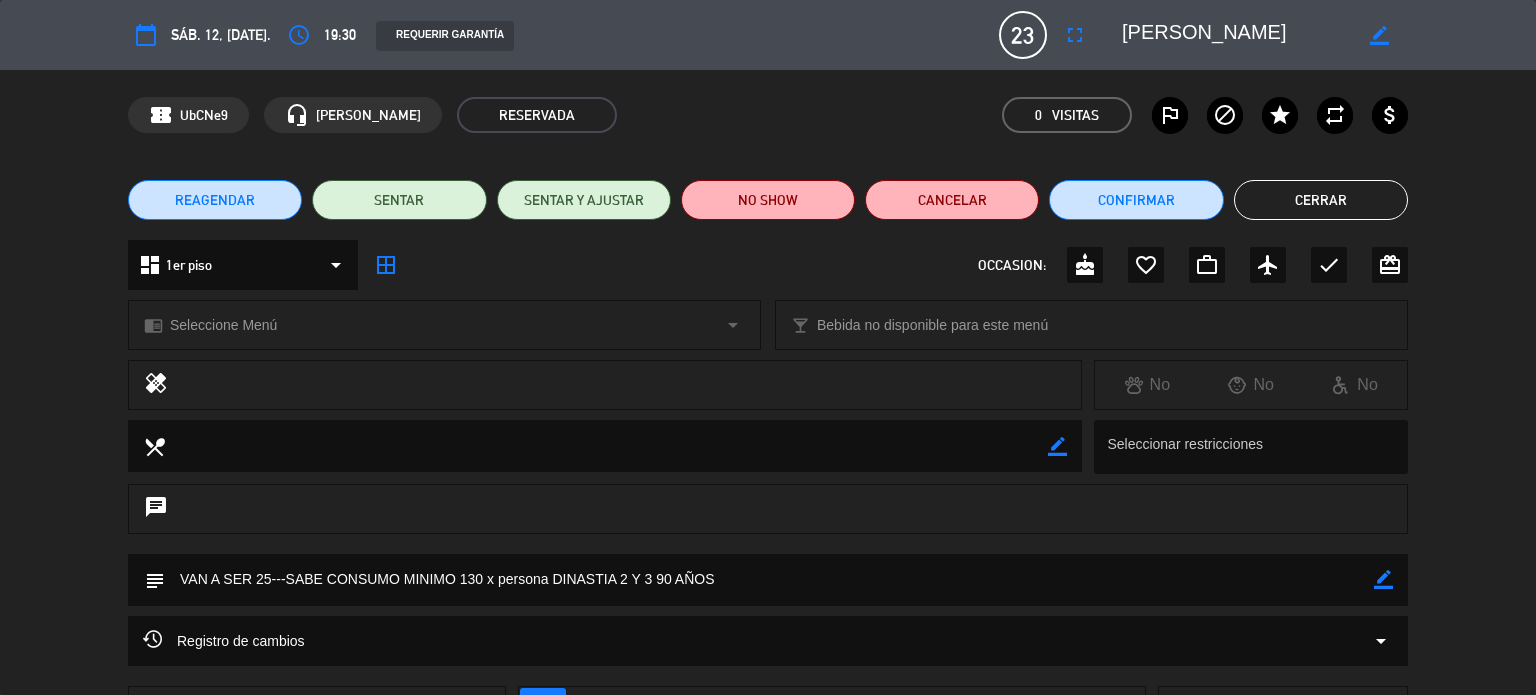 click on "Cerrar" 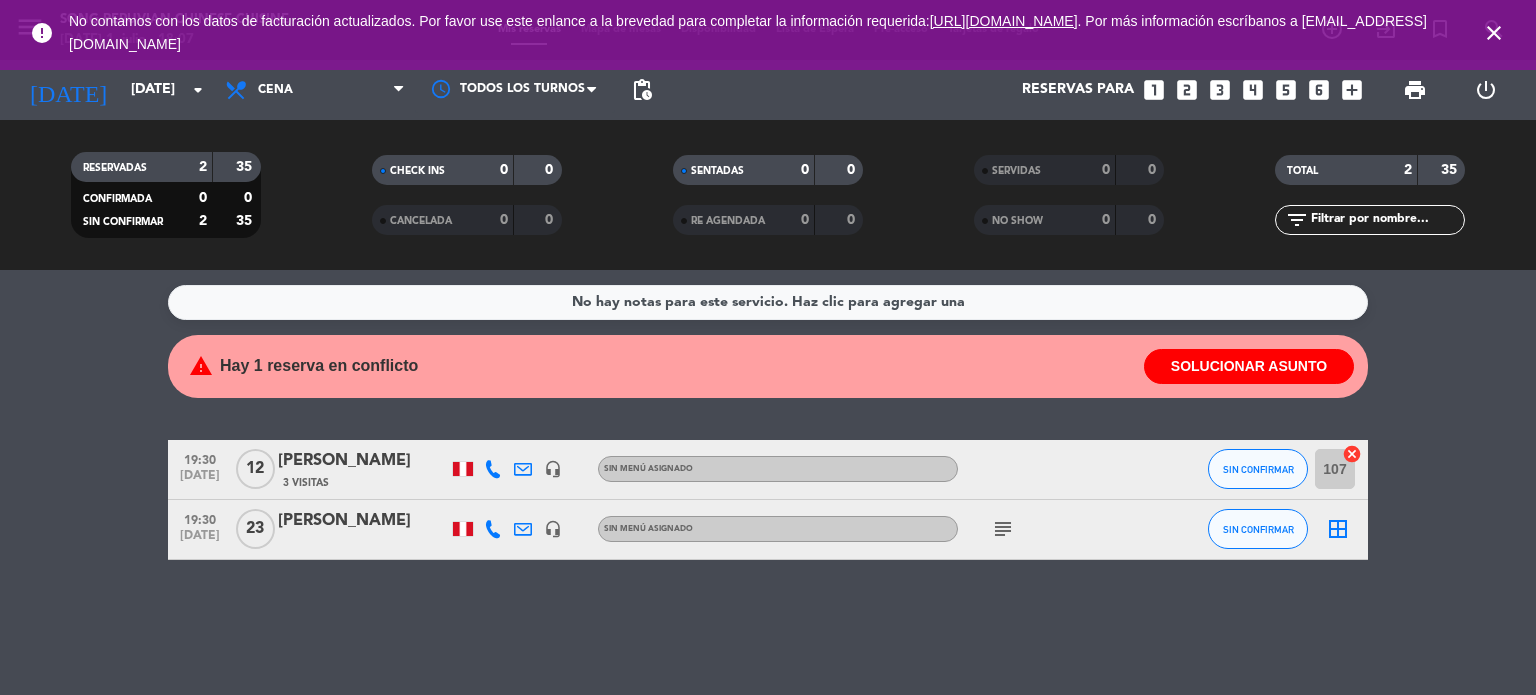click on "close" at bounding box center (1494, 33) 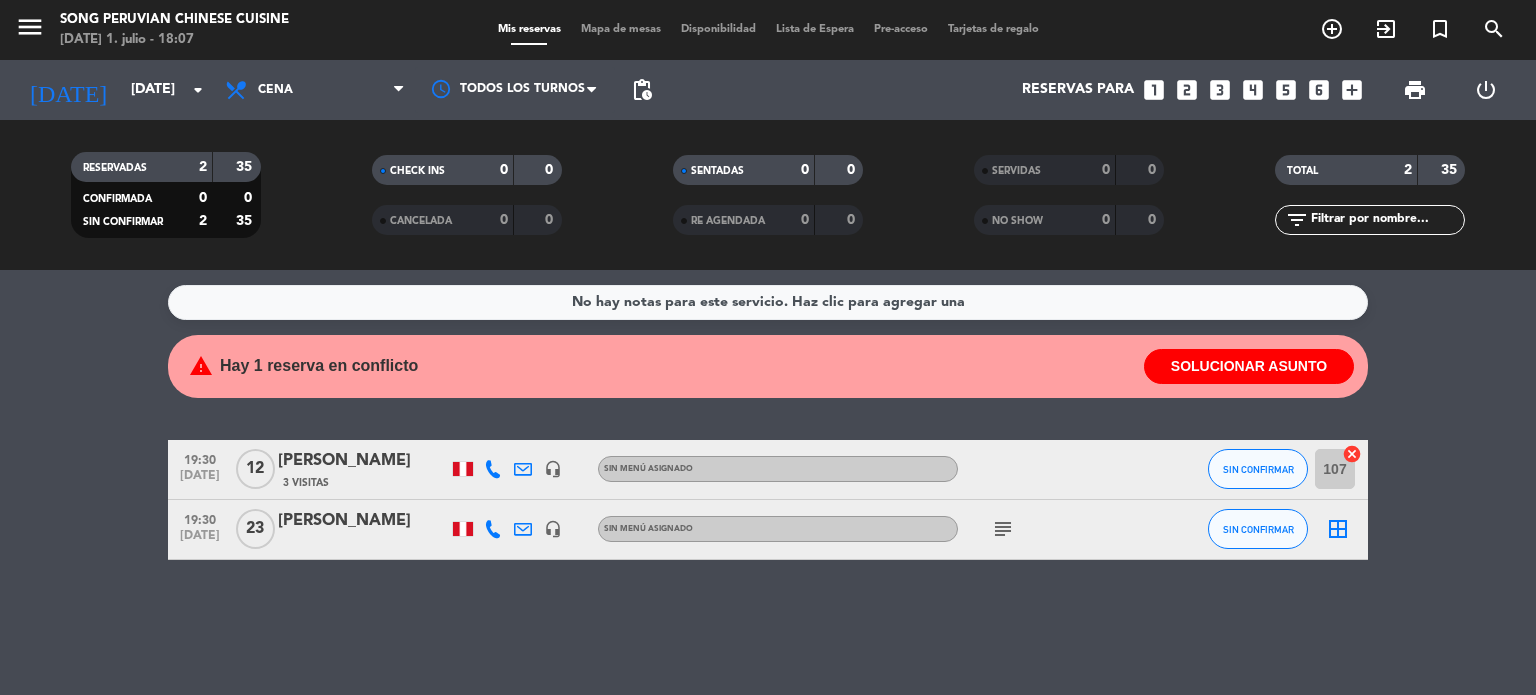 click on "Mapa de mesas" at bounding box center (621, 29) 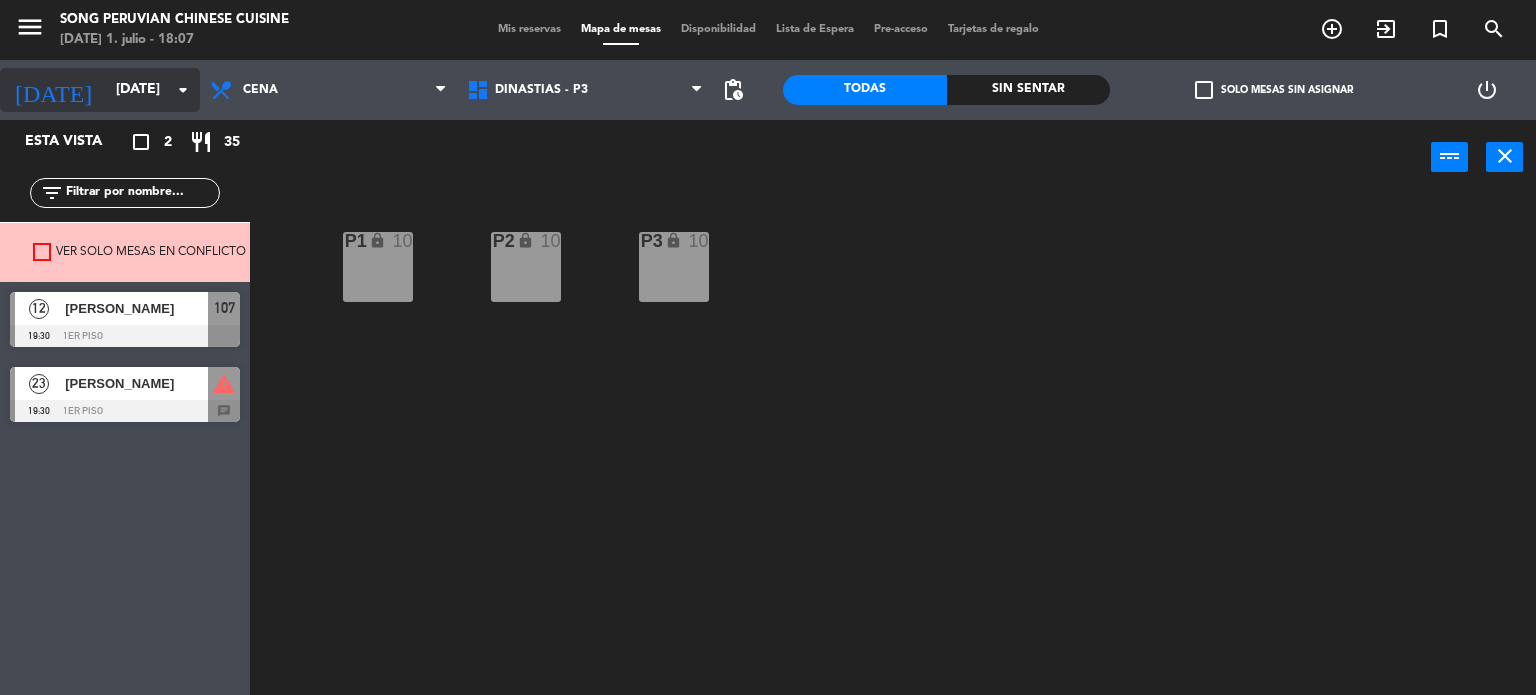 click on "[DATE]" 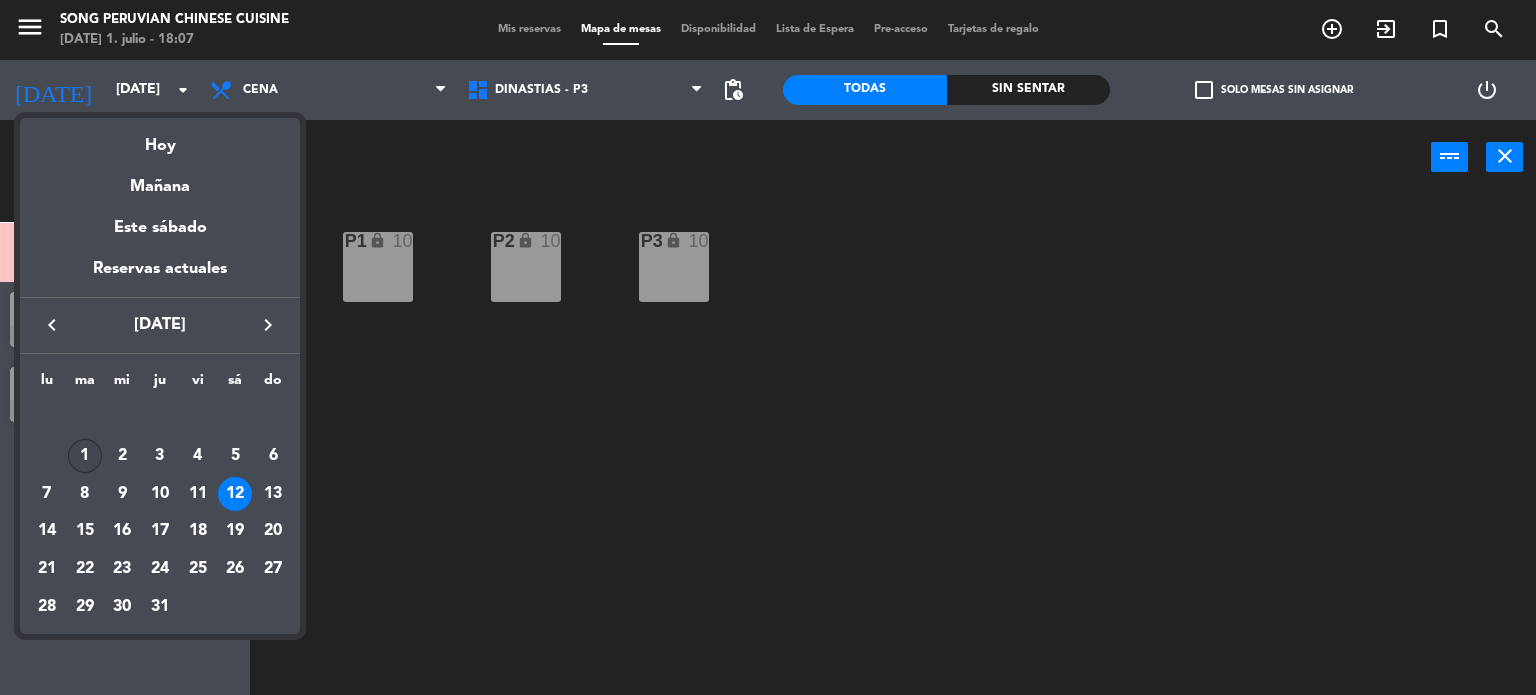 click on "1" at bounding box center (85, 456) 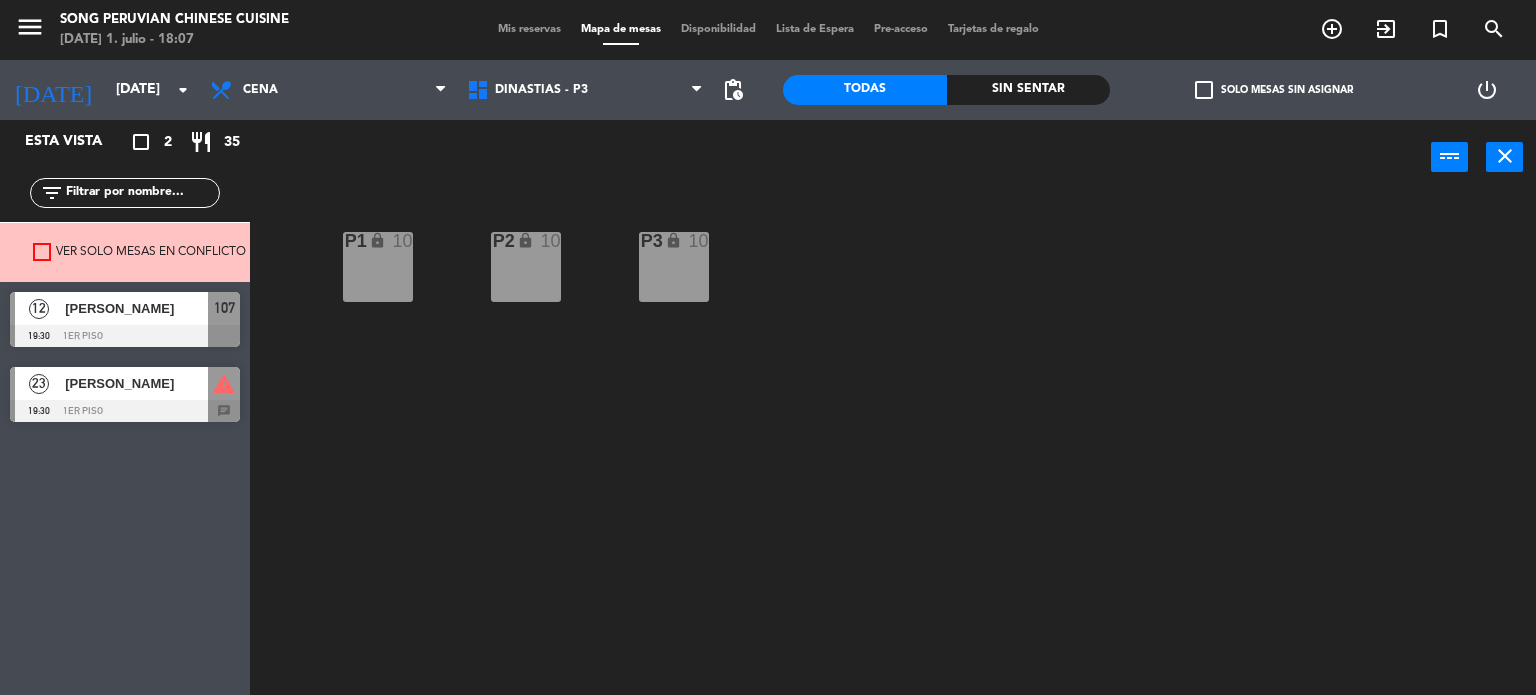 type on "[DATE]" 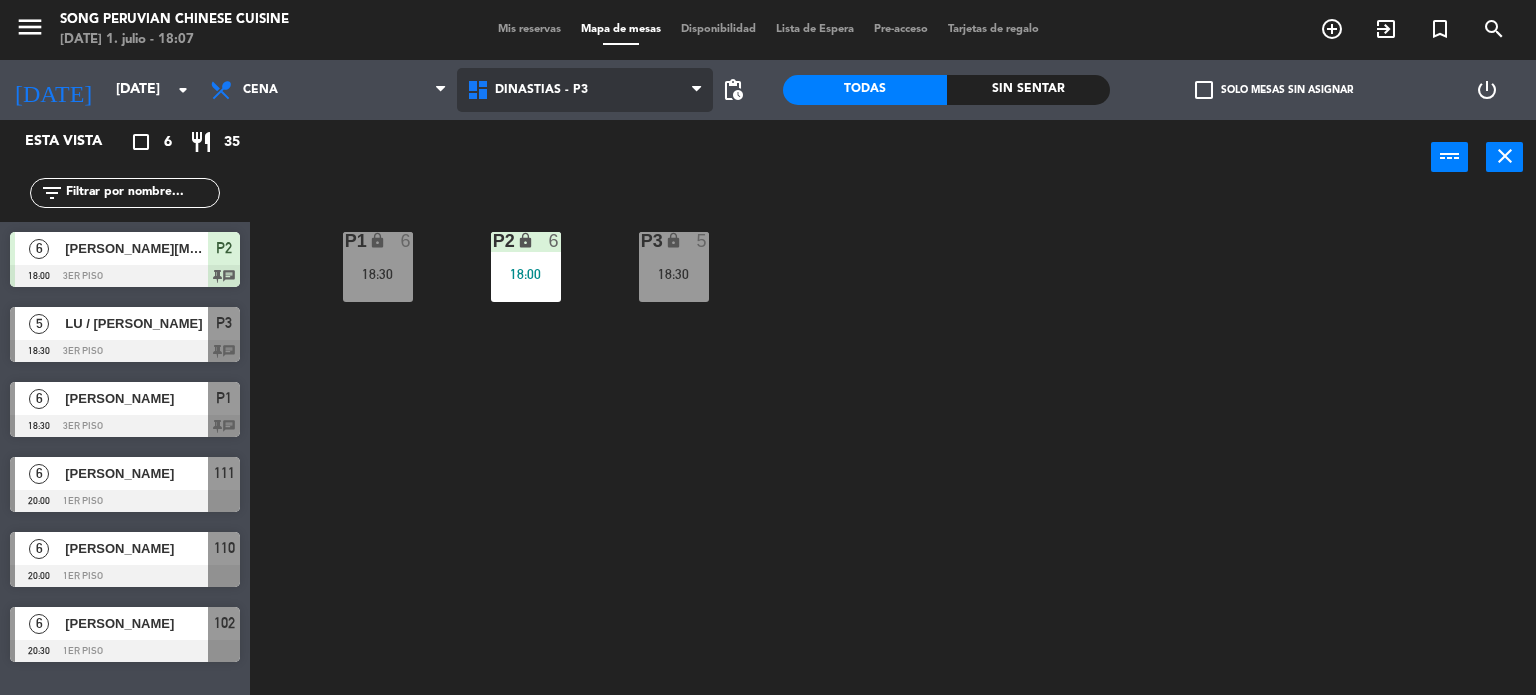 click on "DINASTIAS - P3" at bounding box center [585, 90] 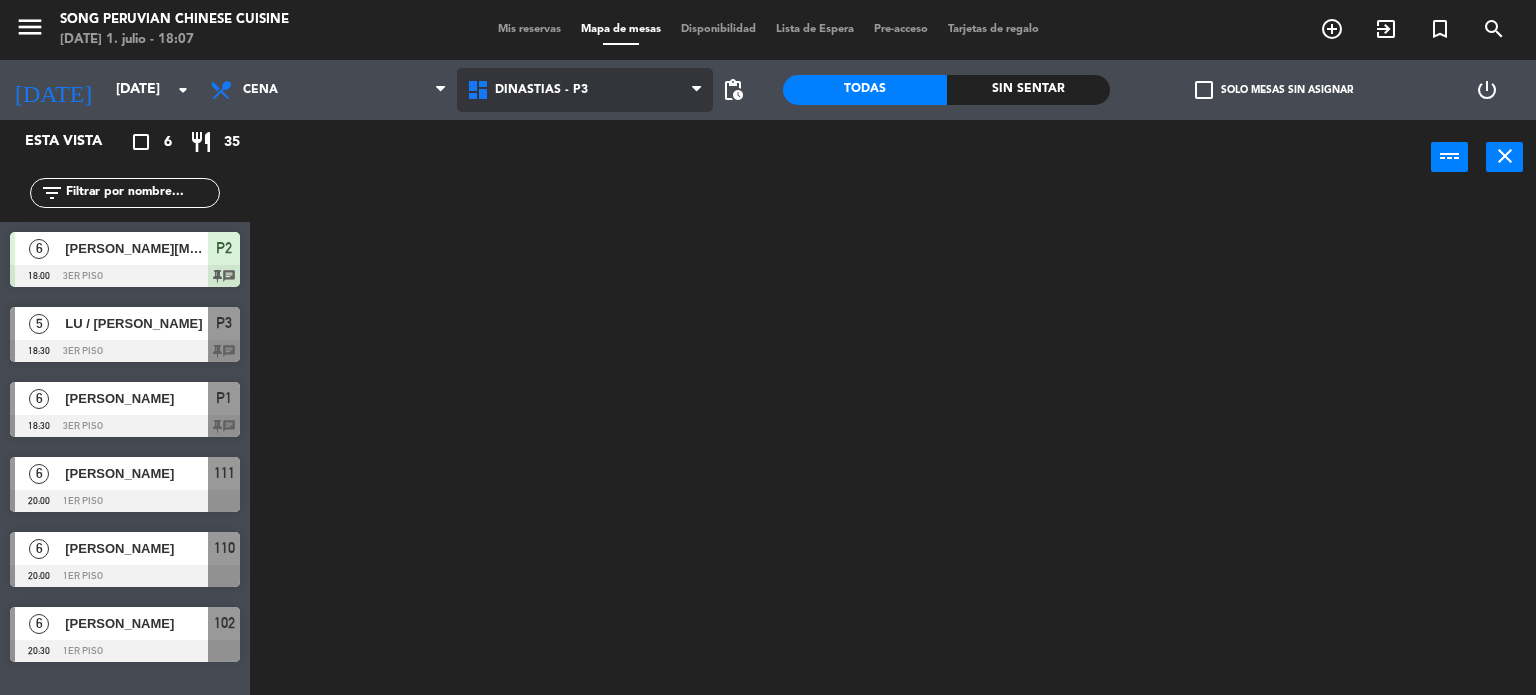click on "menu  Song Peruvian Chinese Cuisine   [DATE] 1. julio - 18:07   Mis reservas   Mapa de mesas   Disponibilidad   Lista de Espera   Pre-acceso   Tarjetas de regalo  add_circle_outline exit_to_app turned_in_not search [DATE]    [DATE] arrow_drop_down  Almuerzo  Cena  Cena  Almuerzo  Cena  DINASTIAS - P3   SALON DORADO - P2   SALON ROJO - P1   DINASTIAS - P3   DINASTIAS - P3   SALON DORADO - P2   SALON ROJO - P1  pending_actions  Todas  Sin sentar  check_box_outline_blank   Solo mesas sin asignar   power_settings_new   Esta vista   crop_square  6  restaurant  35 filter_list  6   [PERSON_NAME][MEDICAL_DATA]   18:00   3er piso  P2 chat  5   LU / [PERSON_NAME]   18:30   3er piso  P3 chat  6   PAN YI    18:30   3er piso  P1 chat  6   [PERSON_NAME]   20:00   1er piso  111  6   [PERSON_NAME]   20:00   1er piso  110  6   [PERSON_NAME]   20:30   1er piso  102 power_input close" 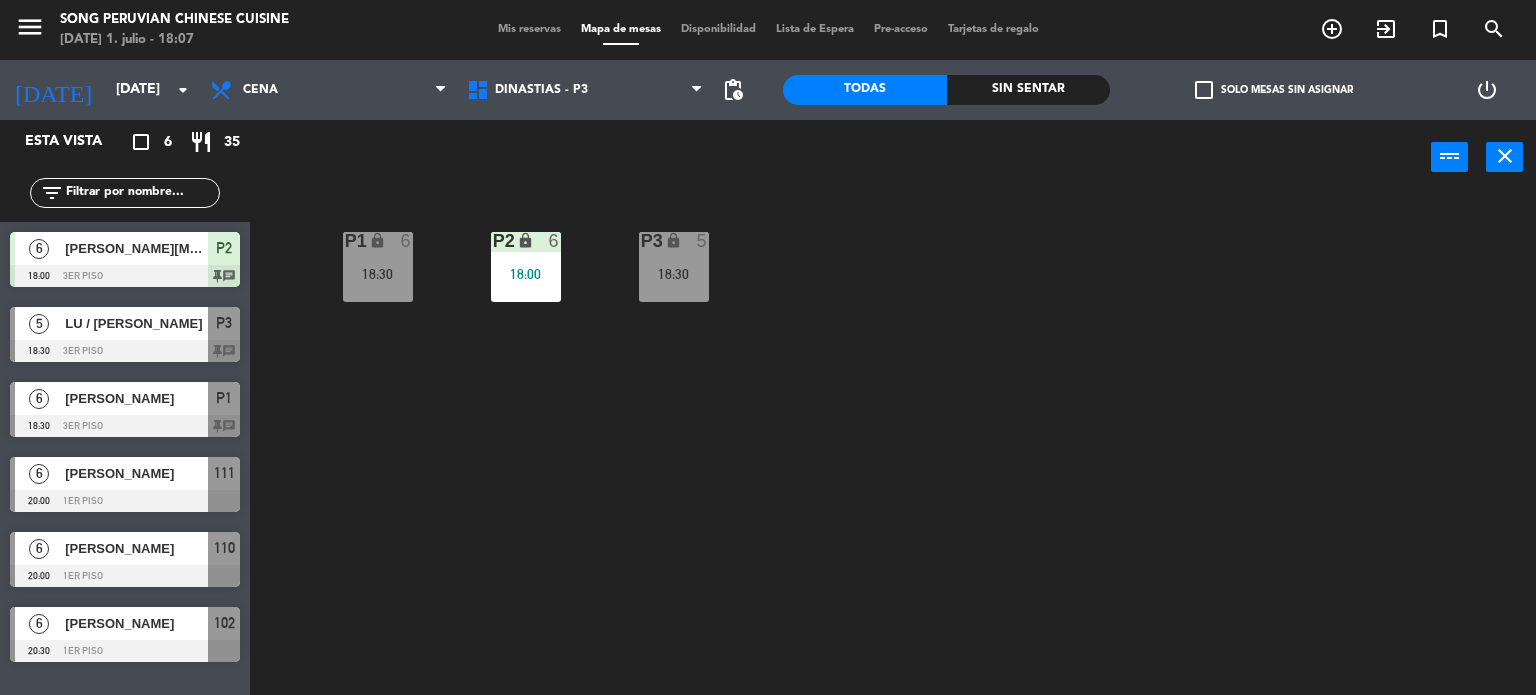 click on "Sin sentar" 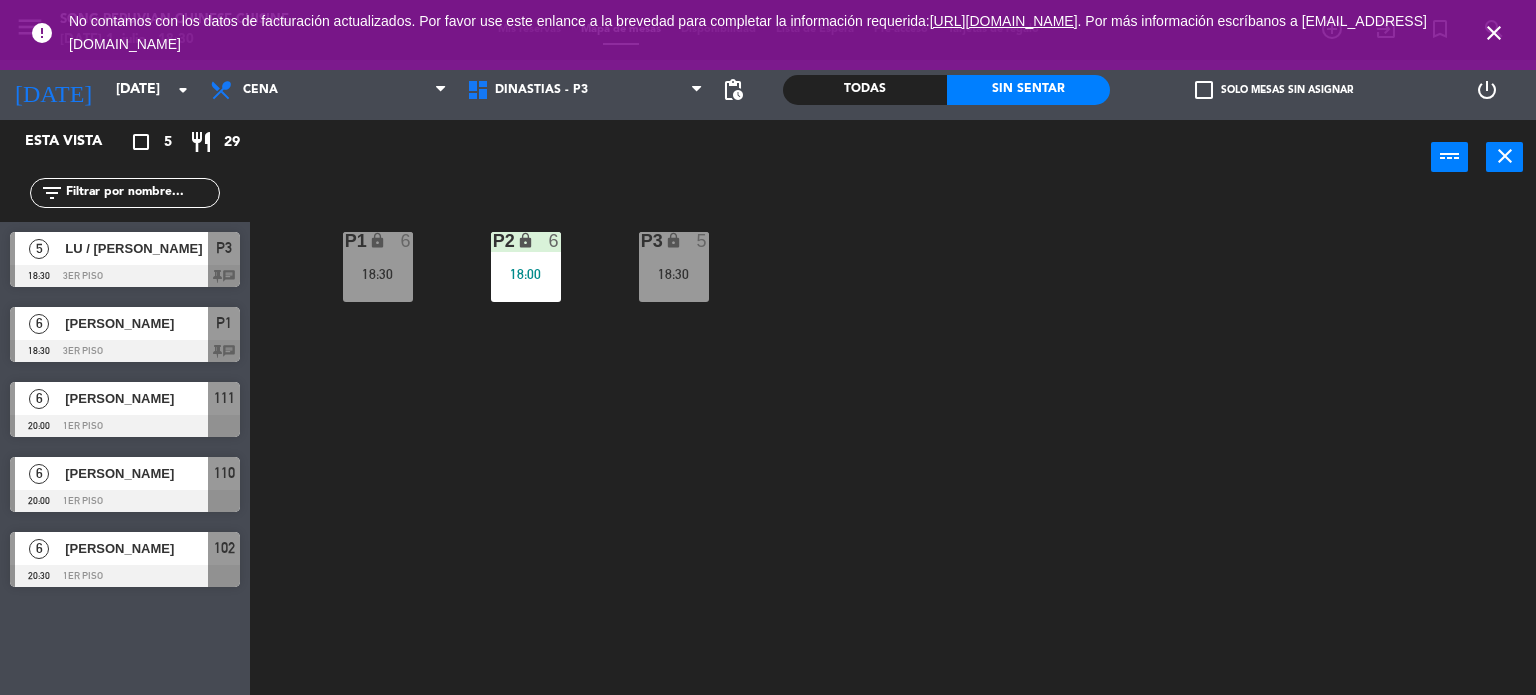 click on "close" at bounding box center [1494, 33] 